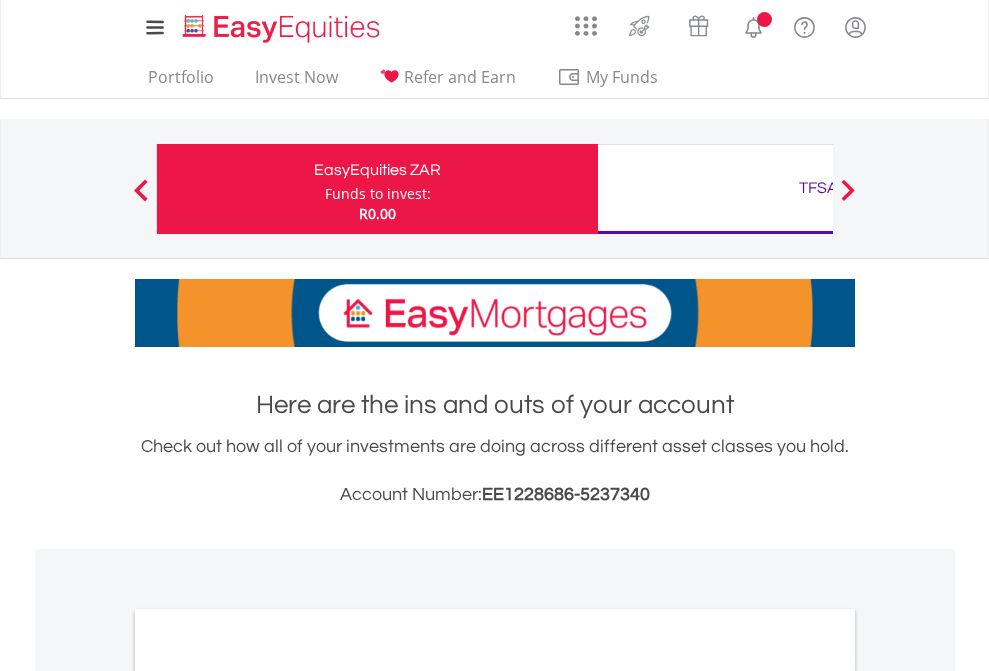 scroll, scrollTop: 0, scrollLeft: 0, axis: both 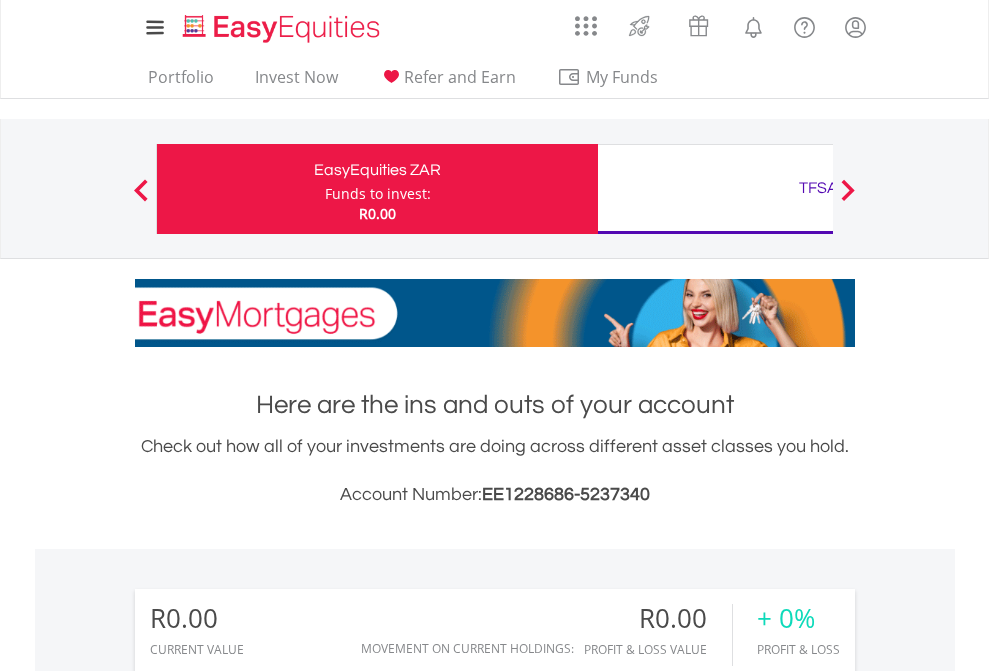 click on "Funds to invest:" at bounding box center (378, 194) 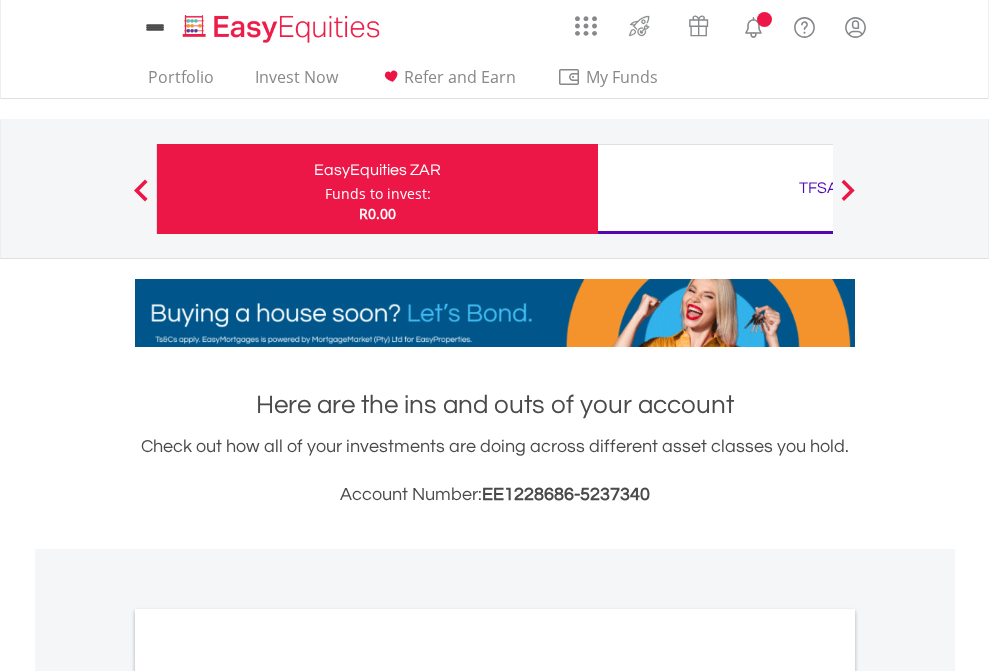 scroll, scrollTop: 0, scrollLeft: 0, axis: both 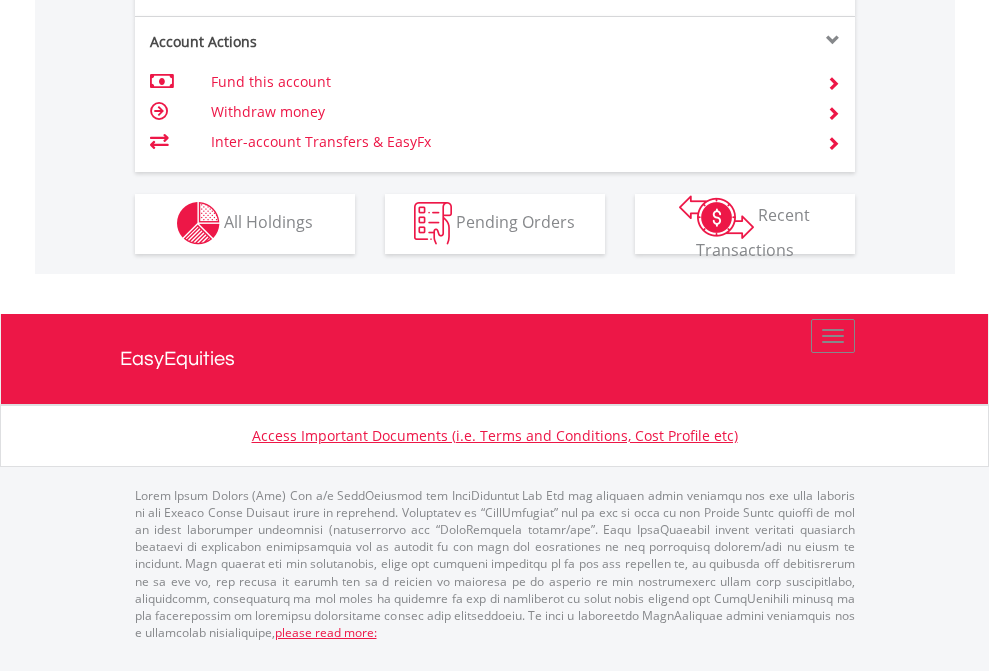 click on "Investment types" at bounding box center [706, -353] 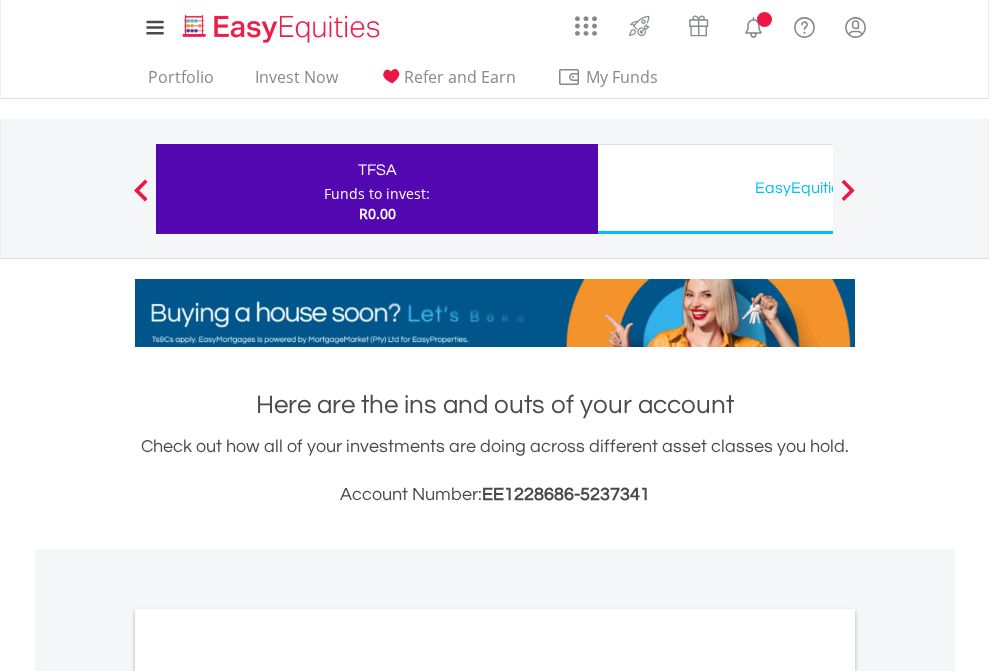 scroll, scrollTop: 0, scrollLeft: 0, axis: both 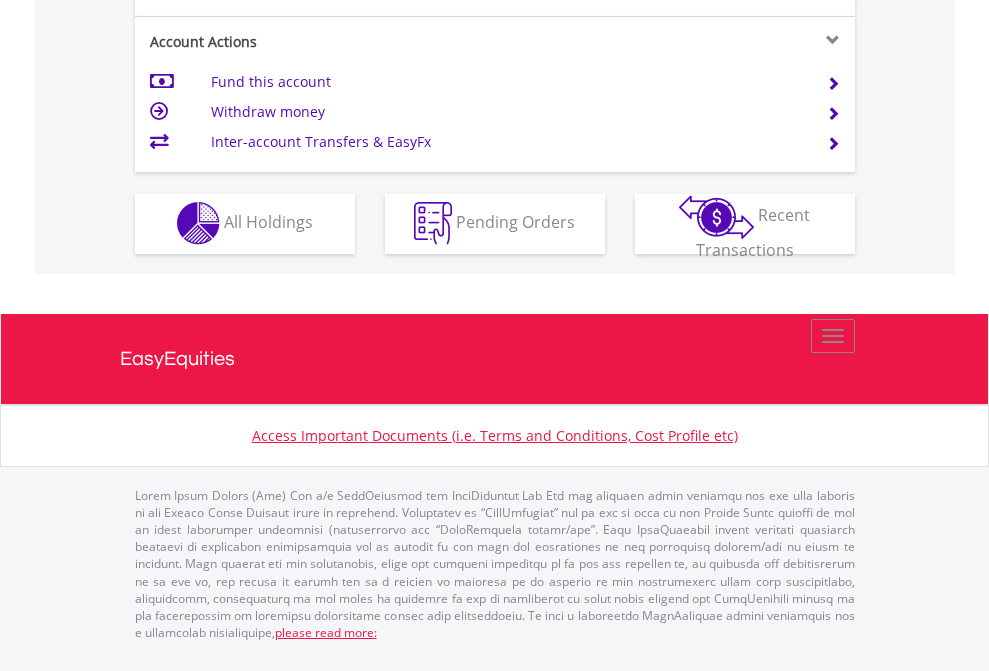 click on "Investment types" at bounding box center [706, -353] 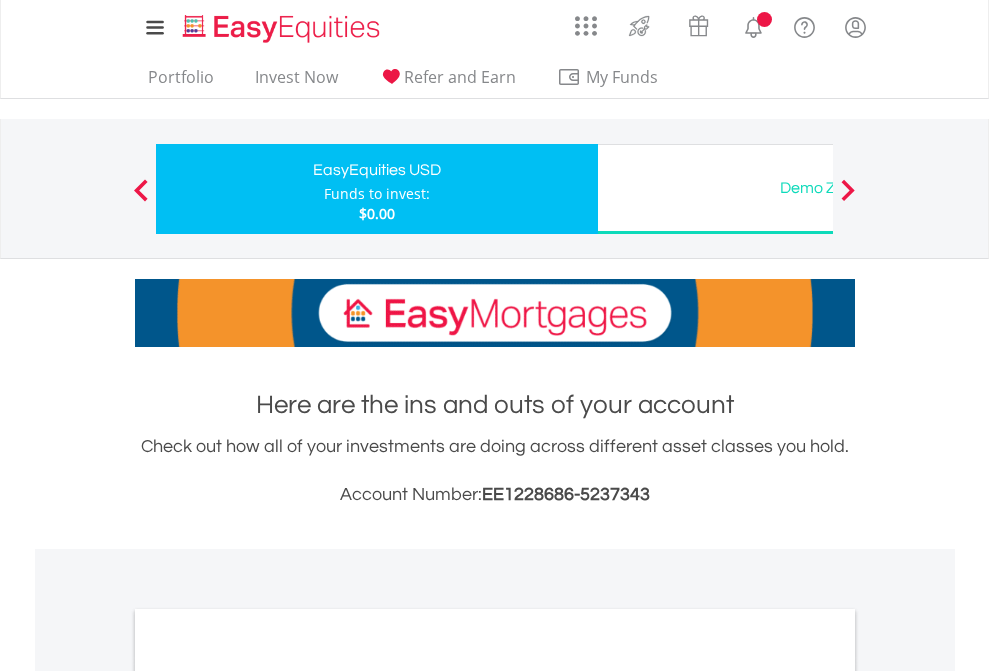 scroll, scrollTop: 0, scrollLeft: 0, axis: both 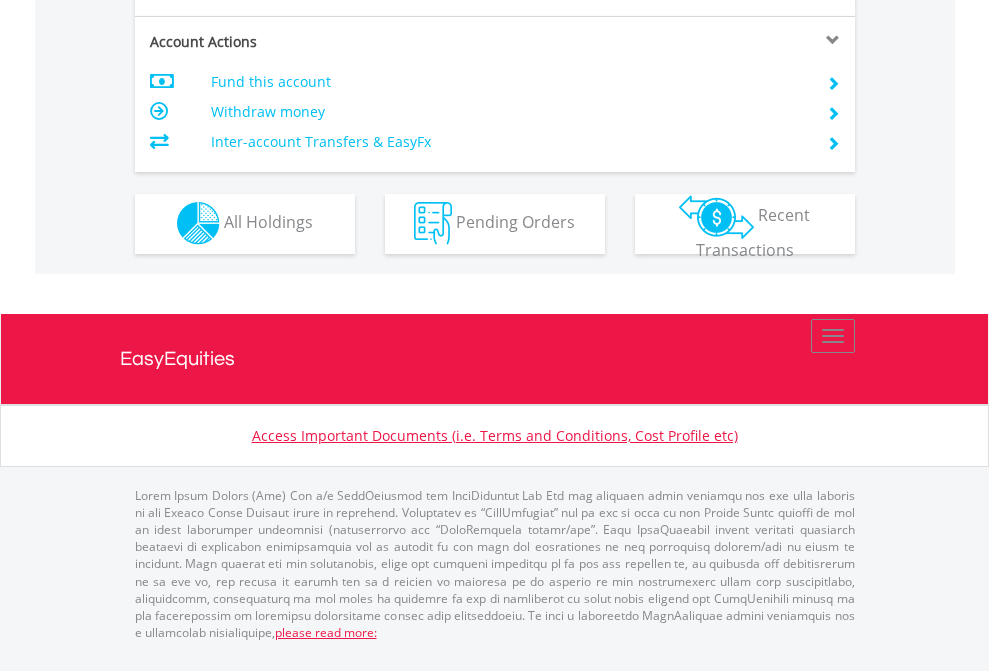 click on "Investment types" at bounding box center [706, -353] 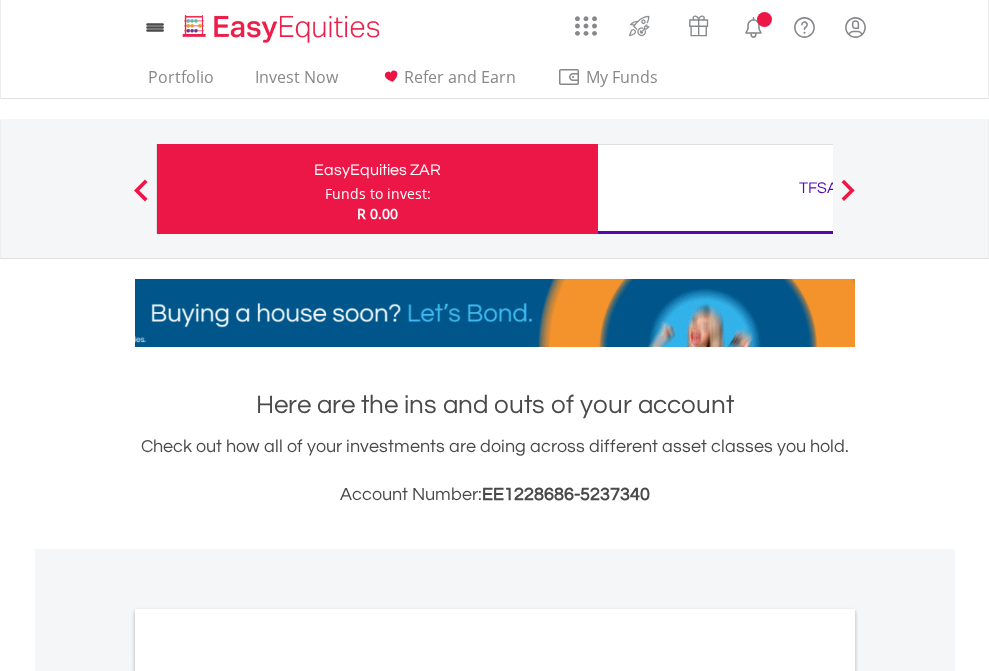 scroll, scrollTop: 1202, scrollLeft: 0, axis: vertical 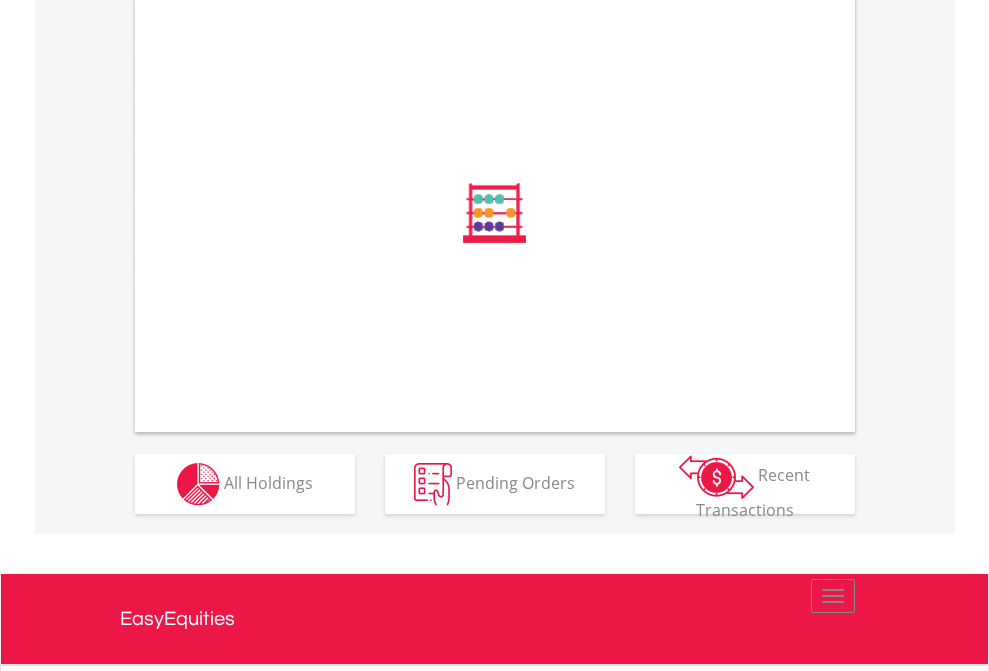 click on "All Holdings" at bounding box center [268, 482] 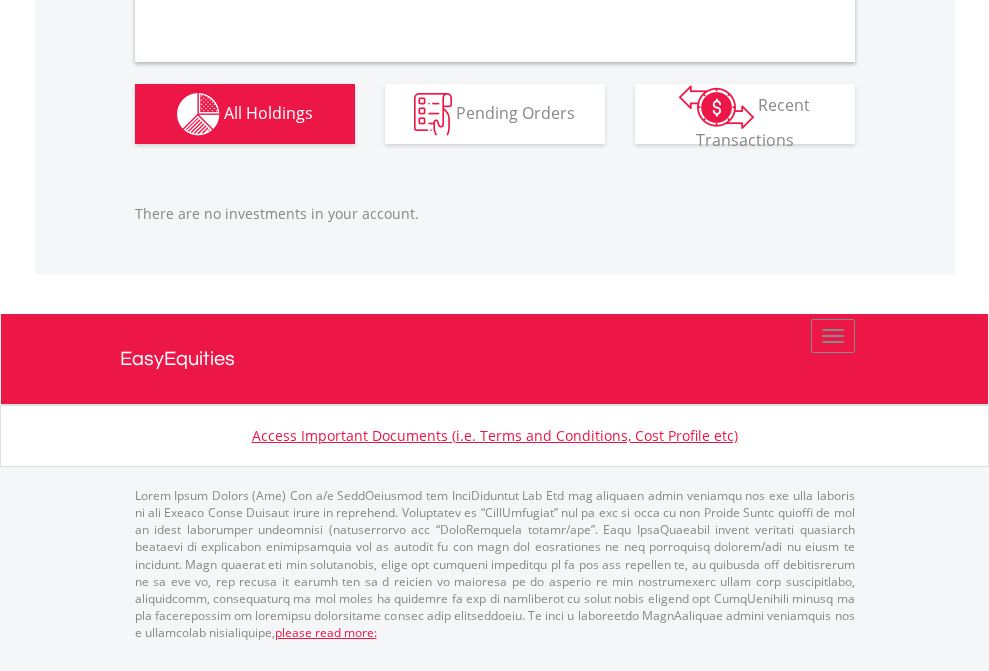 scroll, scrollTop: 1980, scrollLeft: 0, axis: vertical 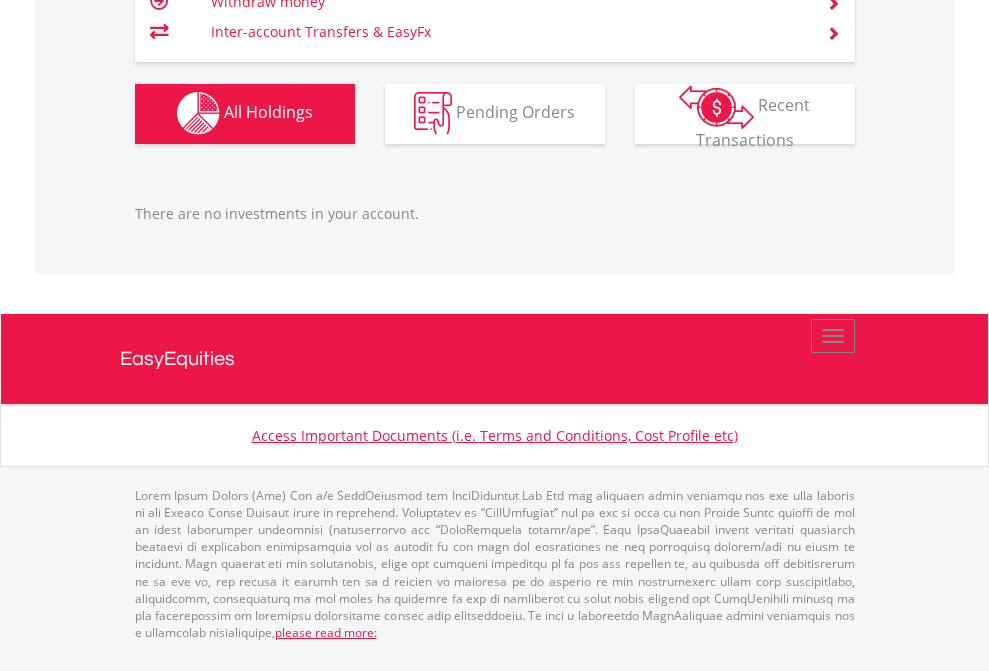 click on "TFSA" at bounding box center [818, -1142] 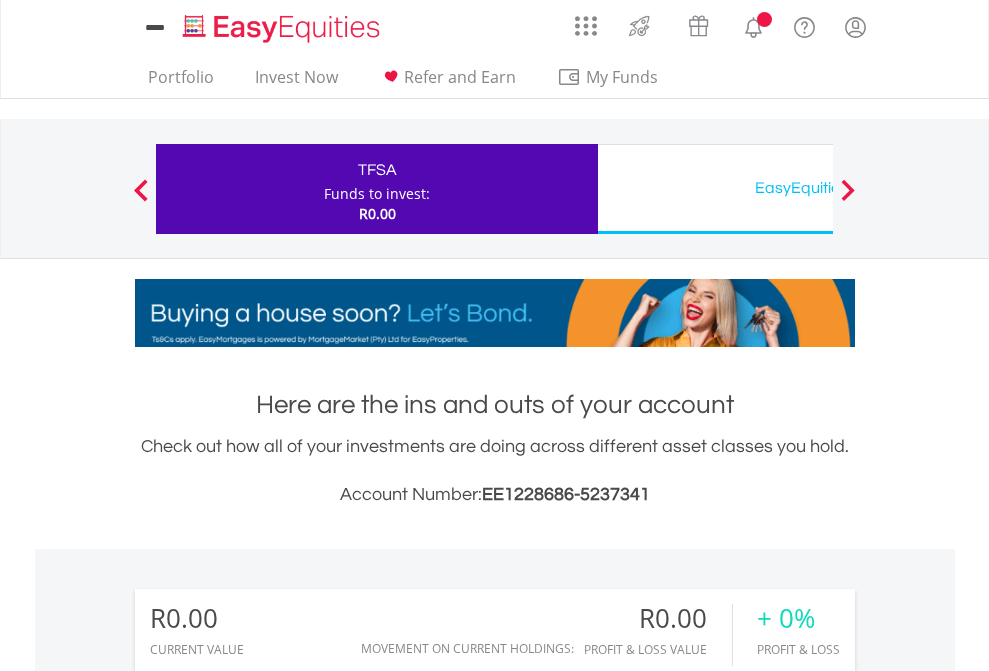 scroll, scrollTop: 0, scrollLeft: 0, axis: both 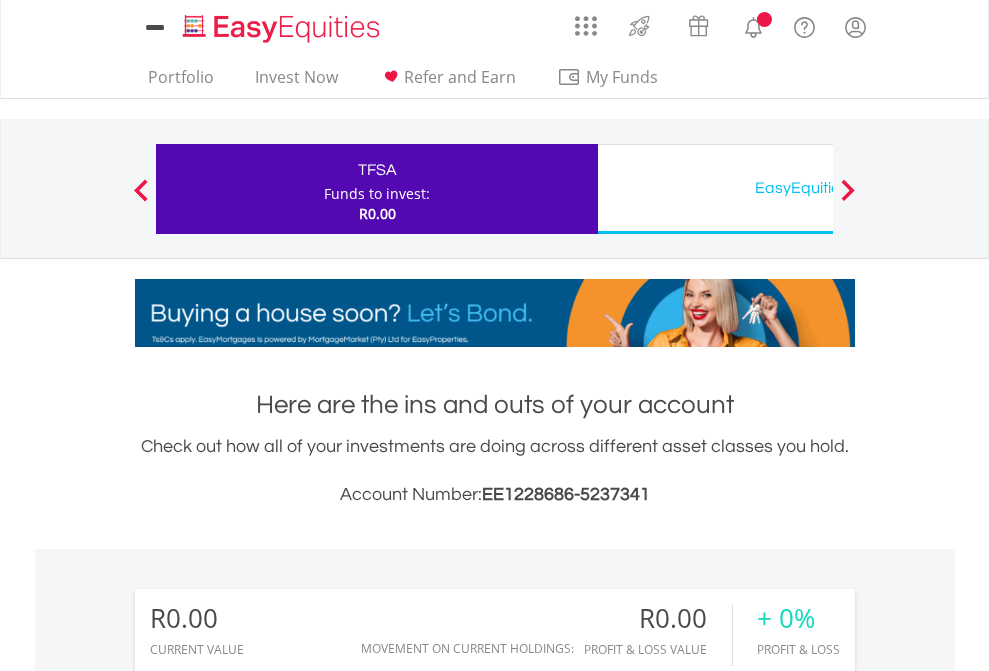 click on "All Holdings" at bounding box center (268, 1442) 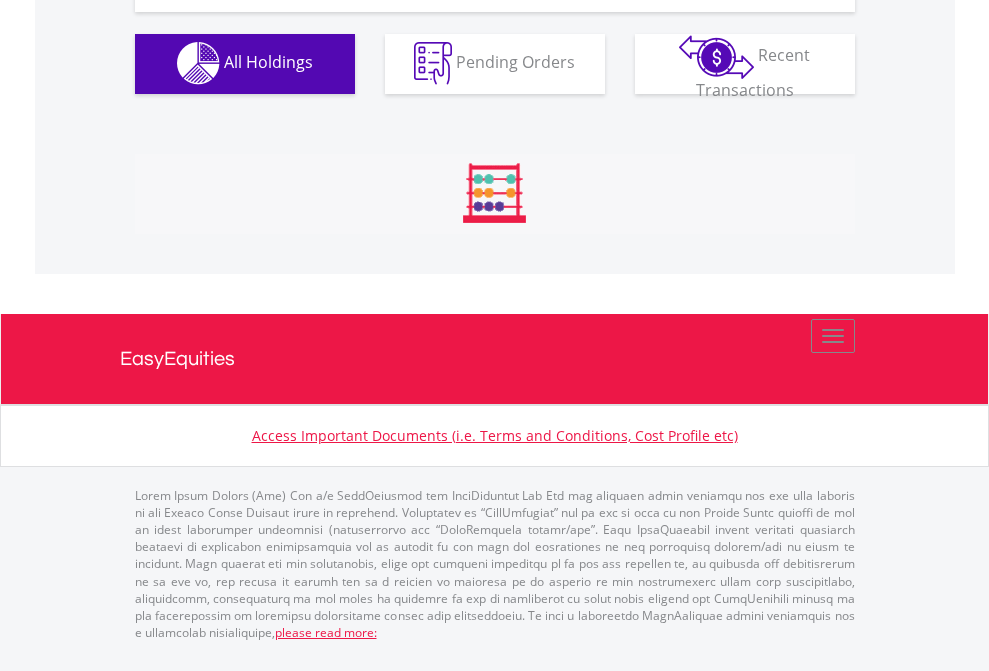scroll, scrollTop: 1980, scrollLeft: 0, axis: vertical 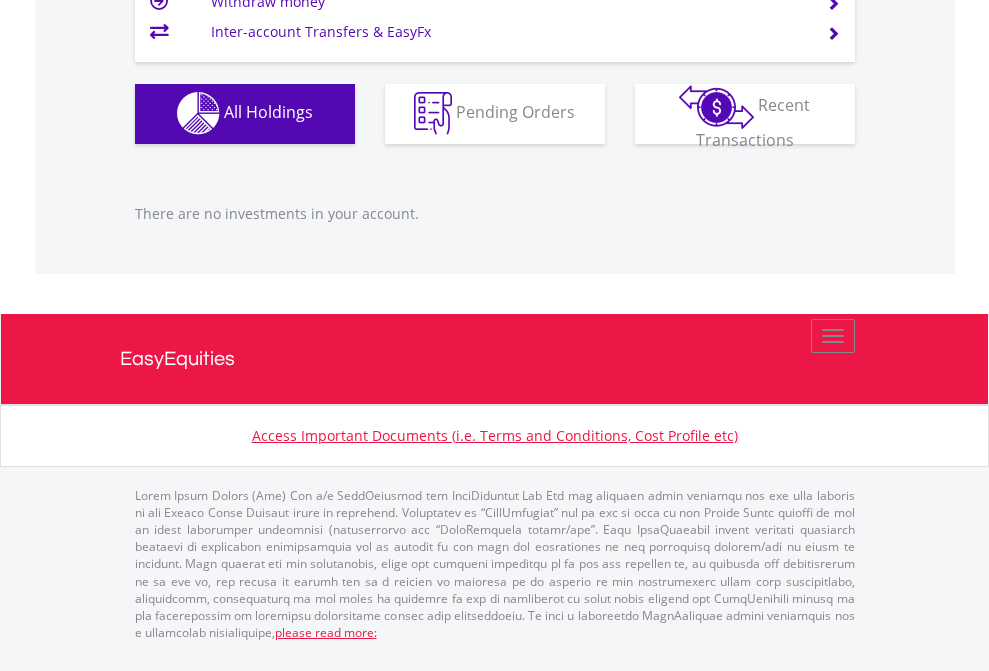 click on "EasyEquities USD" at bounding box center (818, -1142) 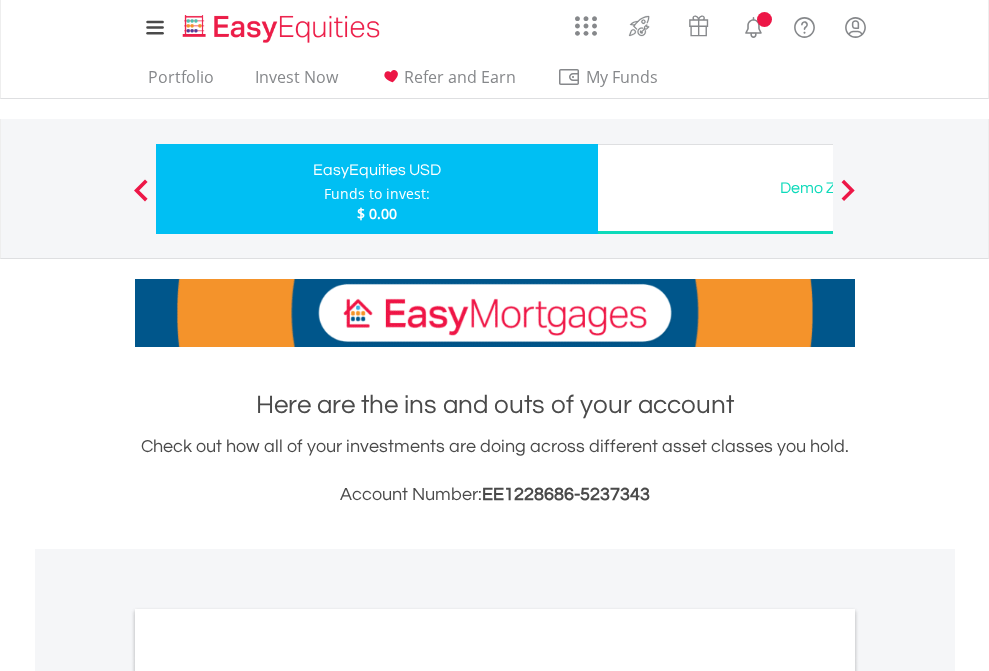 scroll, scrollTop: 0, scrollLeft: 0, axis: both 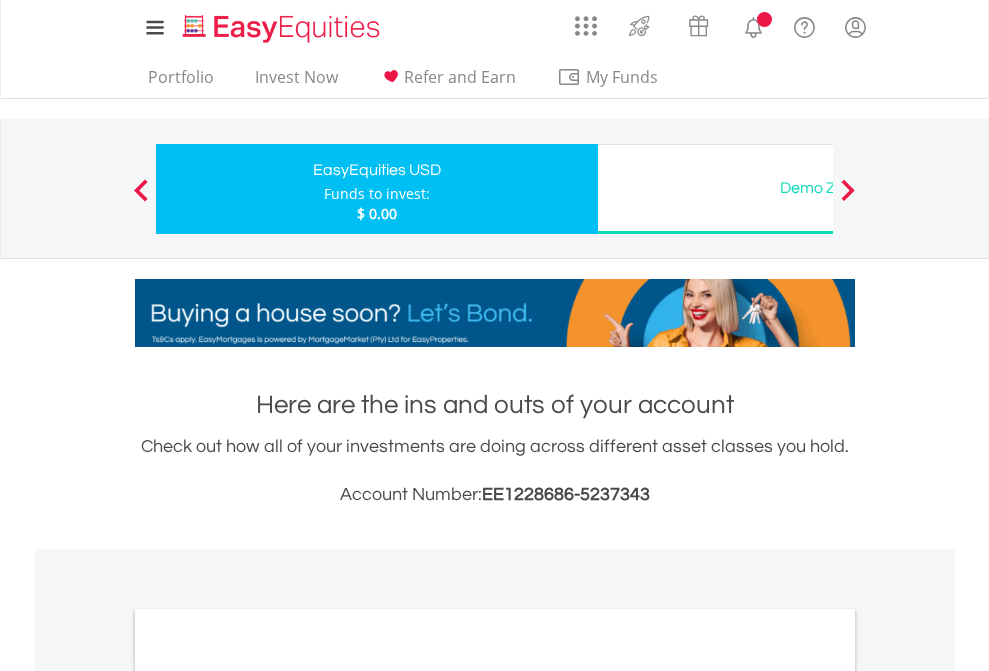 click on "All Holdings" at bounding box center (268, 1096) 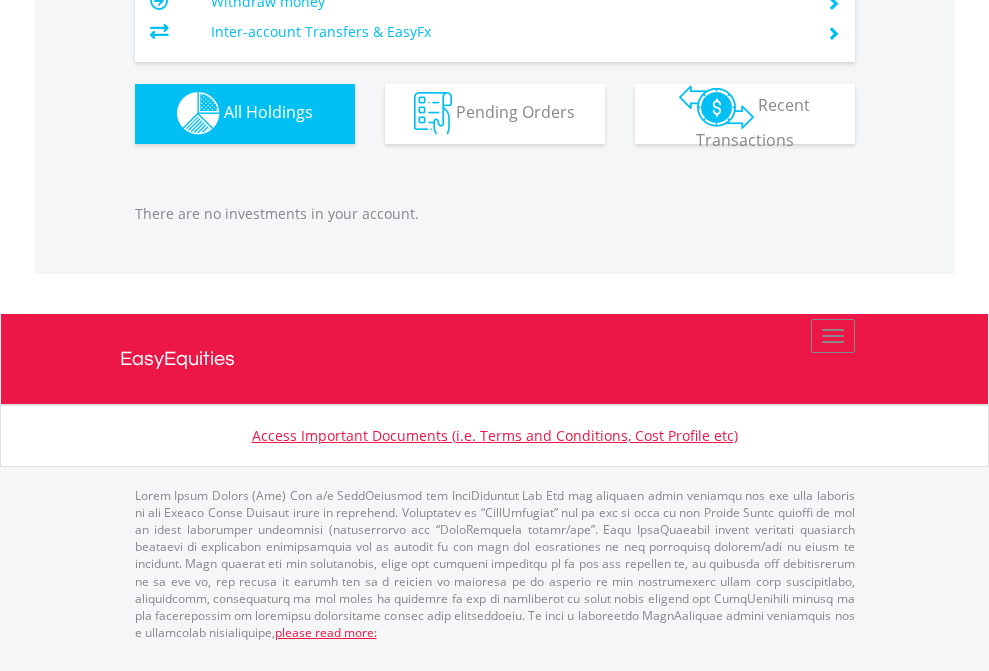 scroll, scrollTop: 1980, scrollLeft: 0, axis: vertical 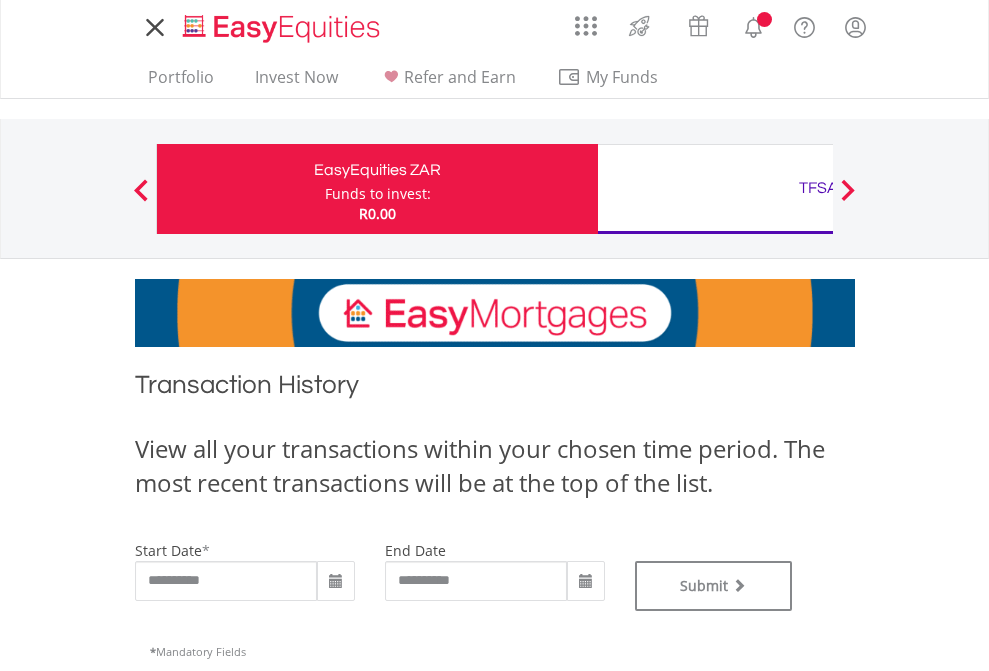 type on "**********" 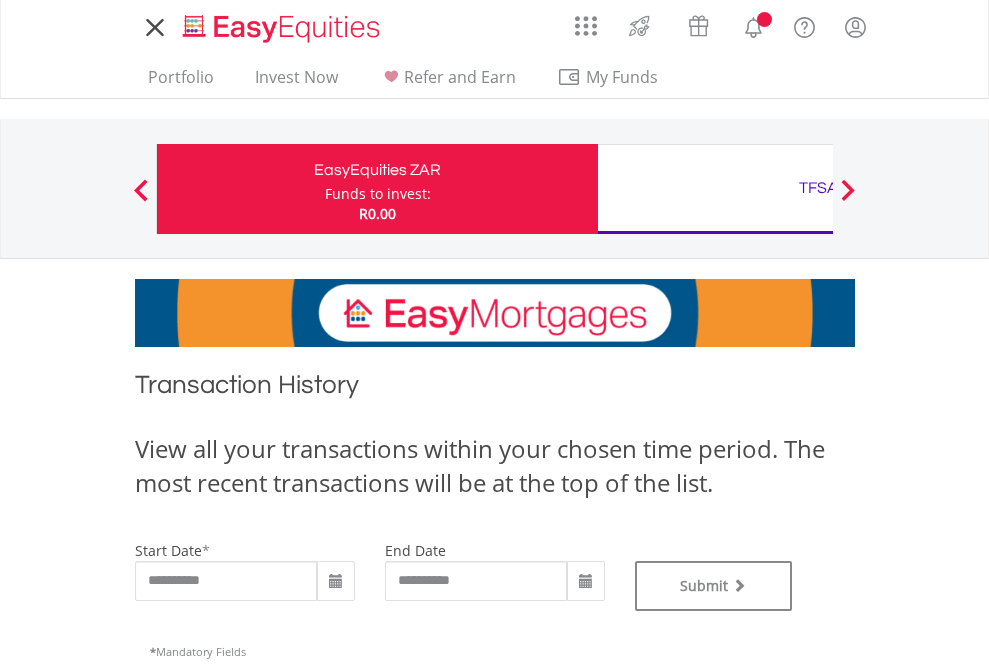 scroll, scrollTop: 0, scrollLeft: 0, axis: both 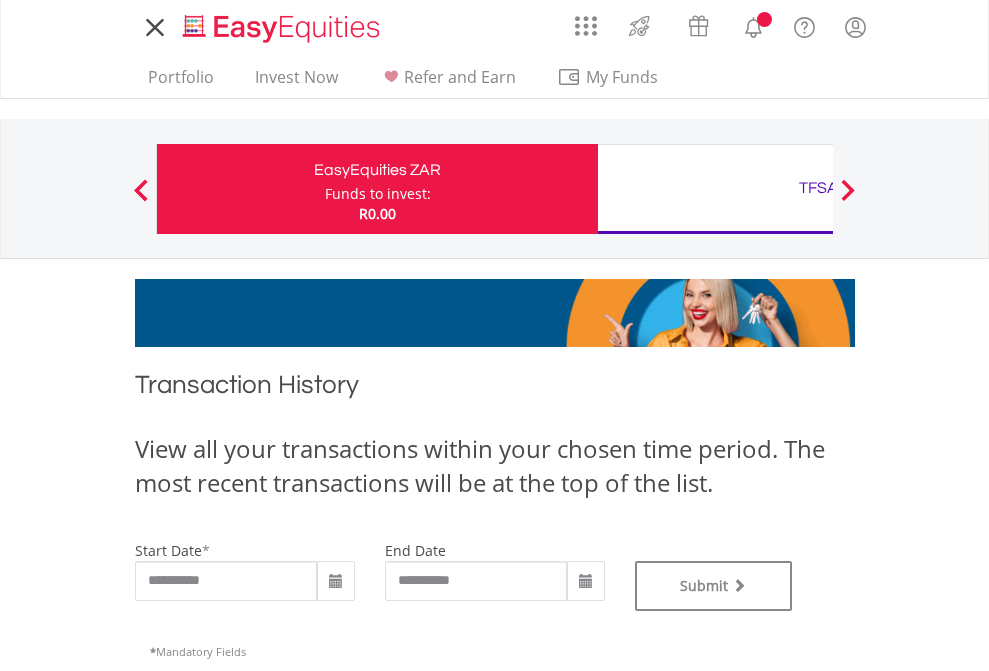 type on "**********" 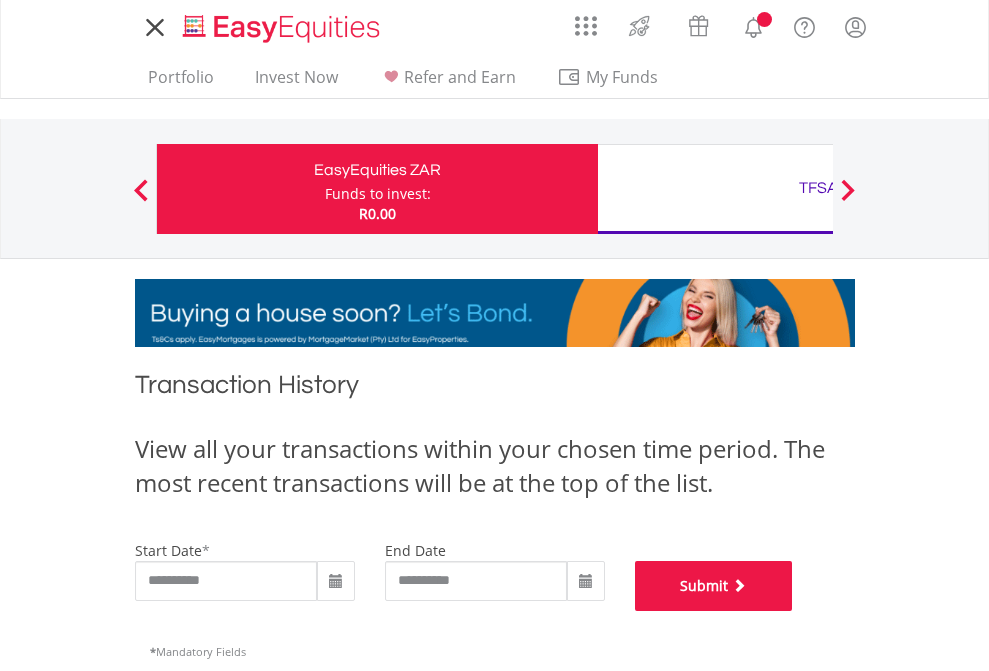 click on "Submit" at bounding box center [714, 586] 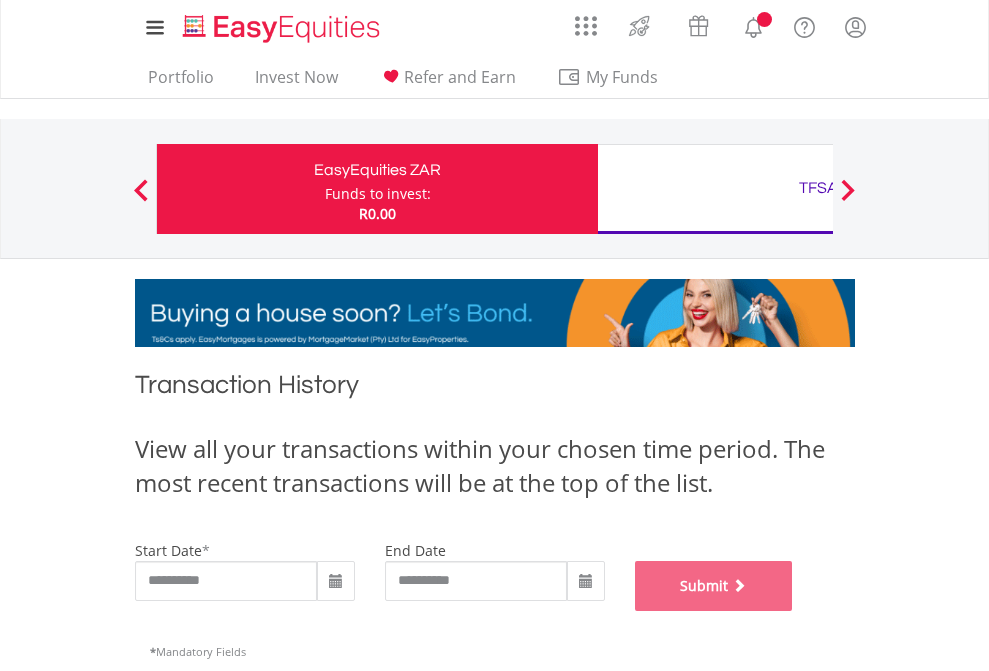 scroll, scrollTop: 811, scrollLeft: 0, axis: vertical 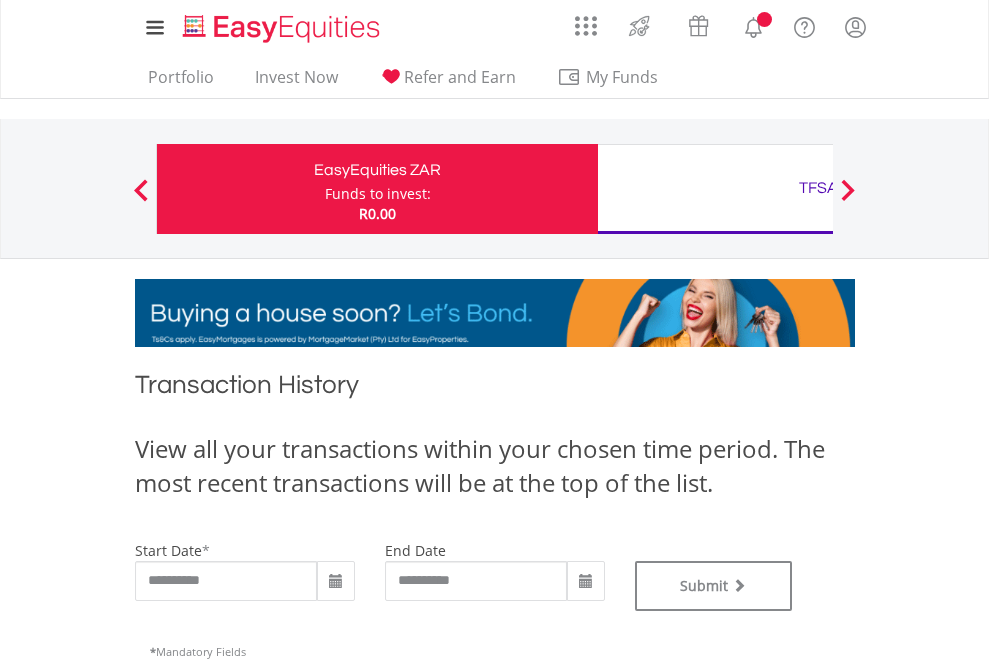 click on "TFSA" at bounding box center [818, 188] 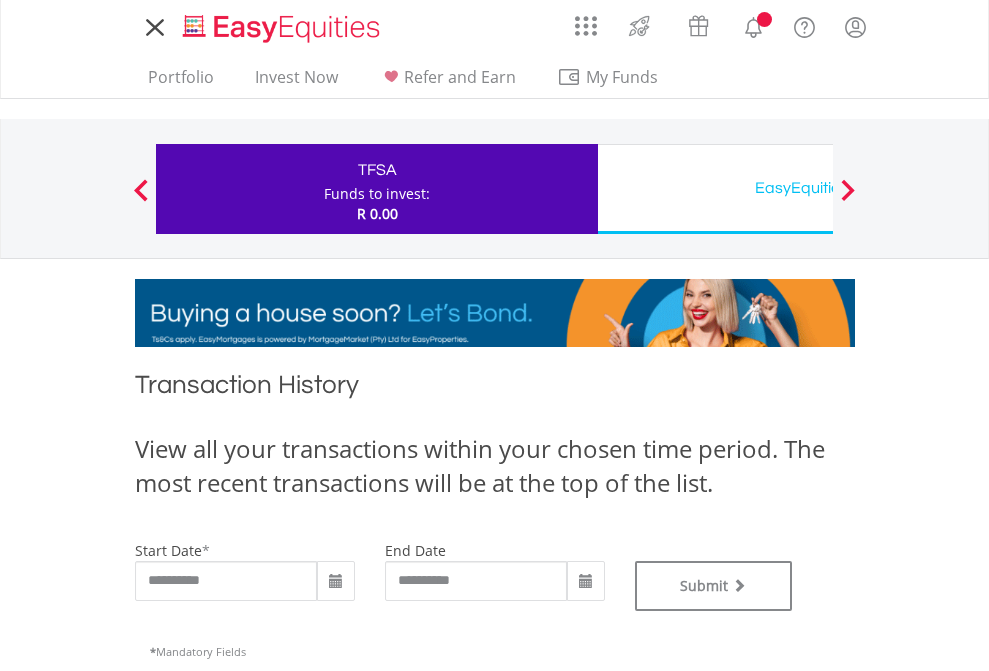 scroll, scrollTop: 0, scrollLeft: 0, axis: both 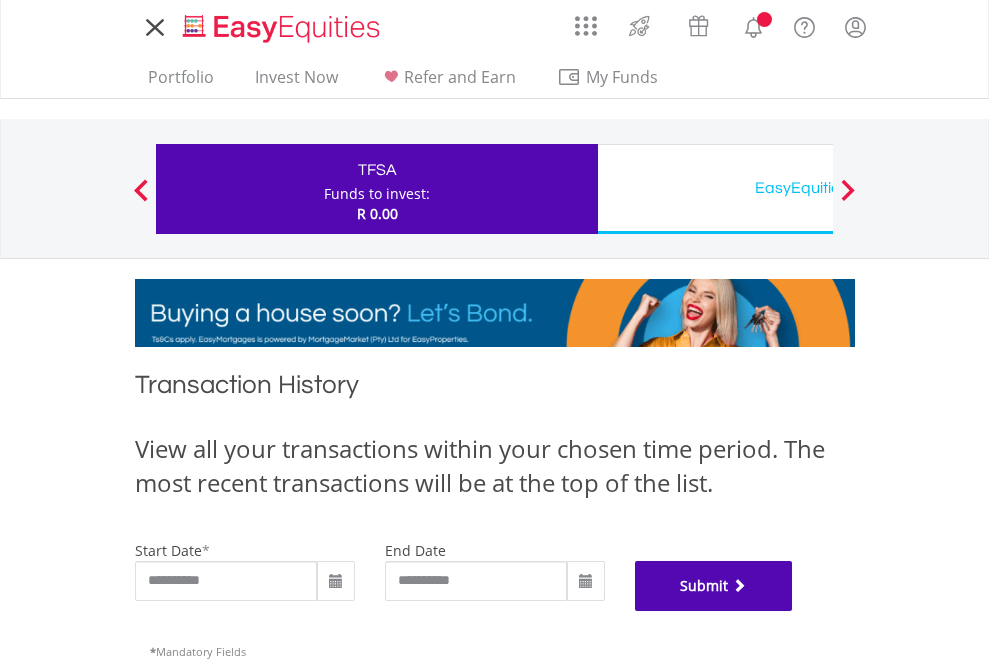 click on "Submit" at bounding box center [714, 586] 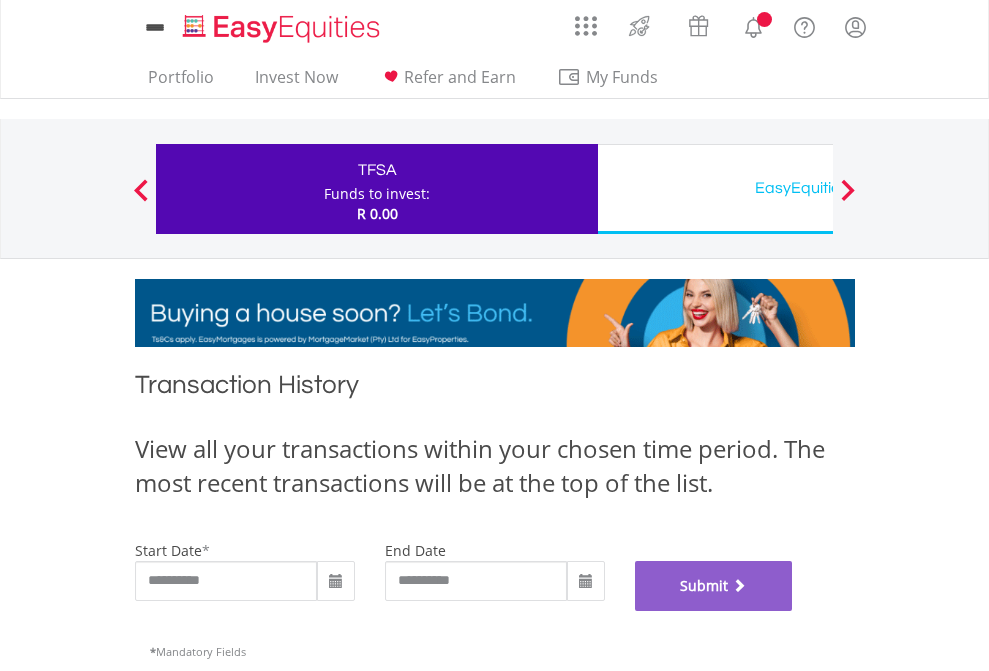 scroll, scrollTop: 811, scrollLeft: 0, axis: vertical 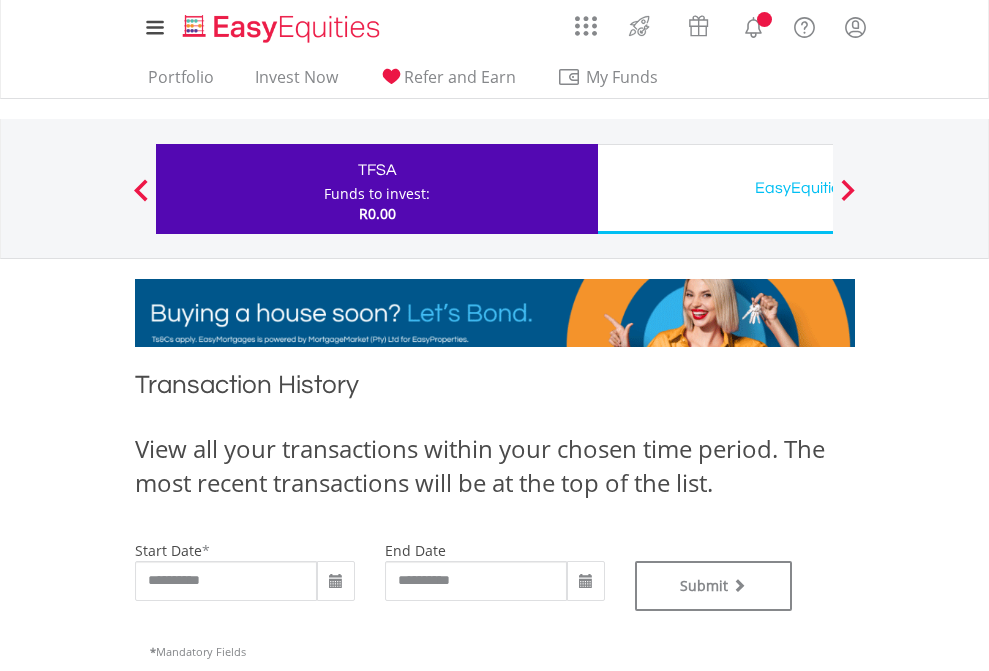 click on "EasyEquities USD" at bounding box center (818, 188) 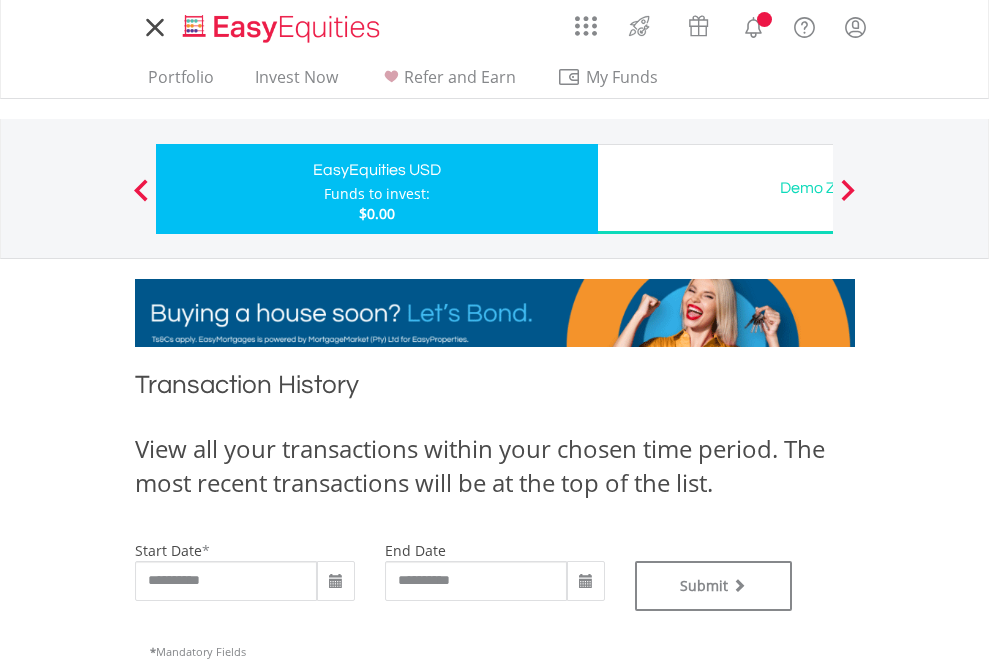 scroll, scrollTop: 0, scrollLeft: 0, axis: both 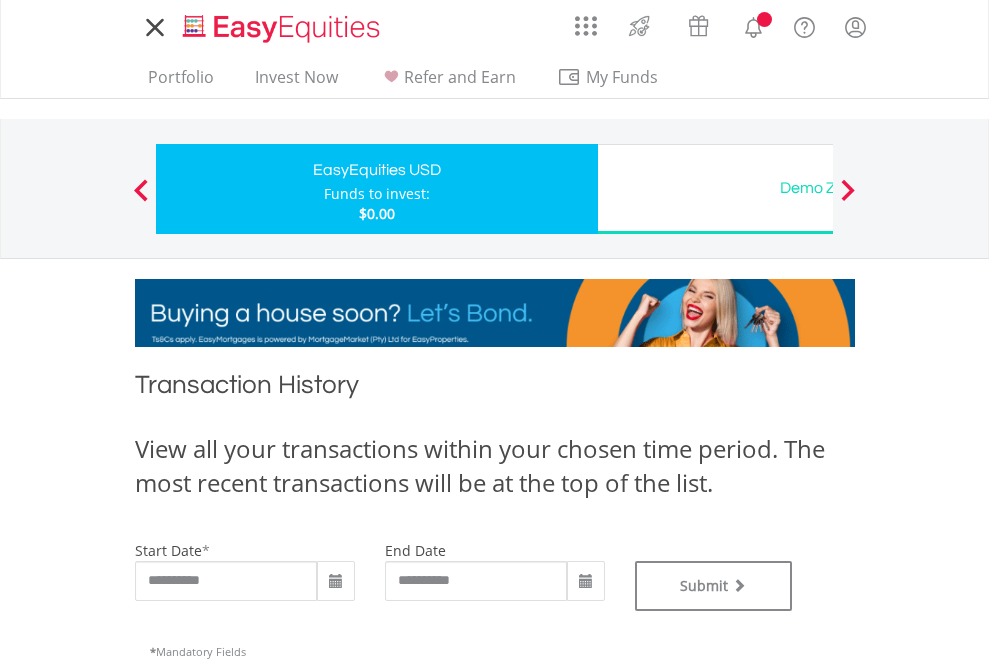 type on "**********" 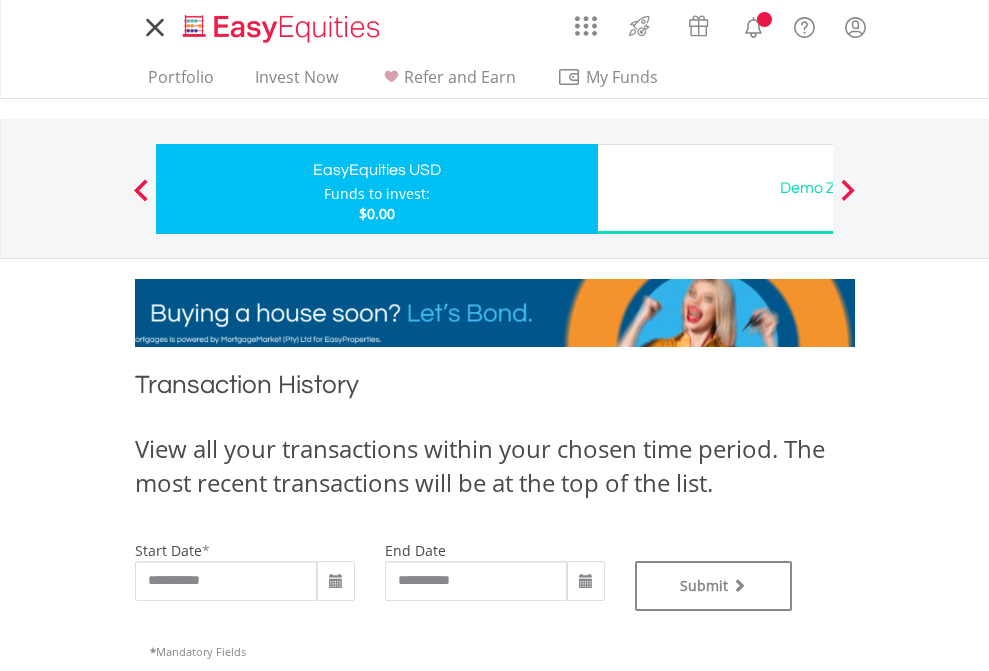 type on "**********" 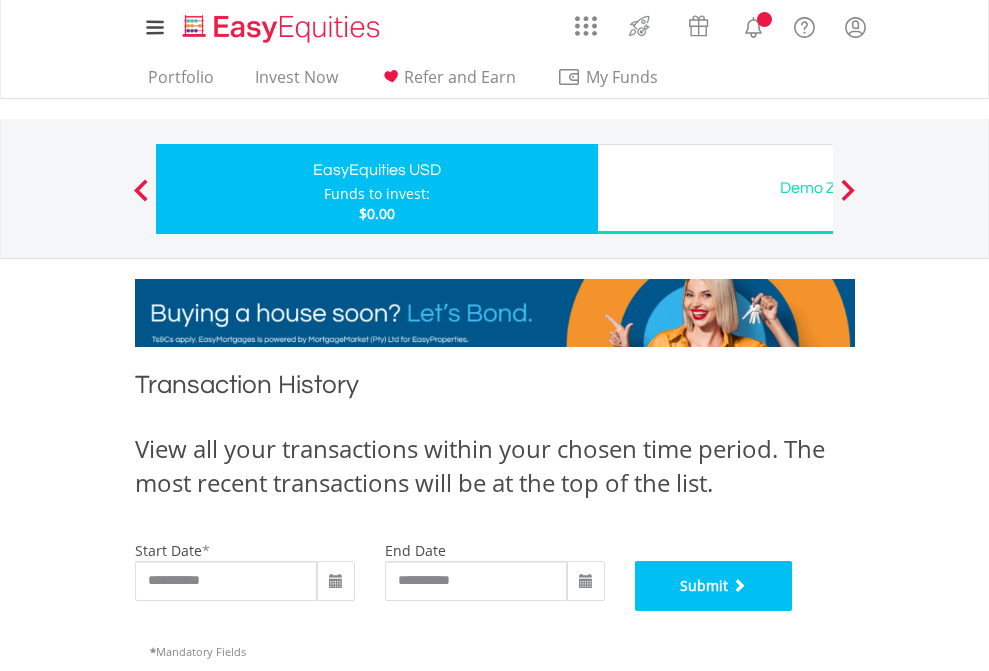 click on "Submit" at bounding box center [714, 586] 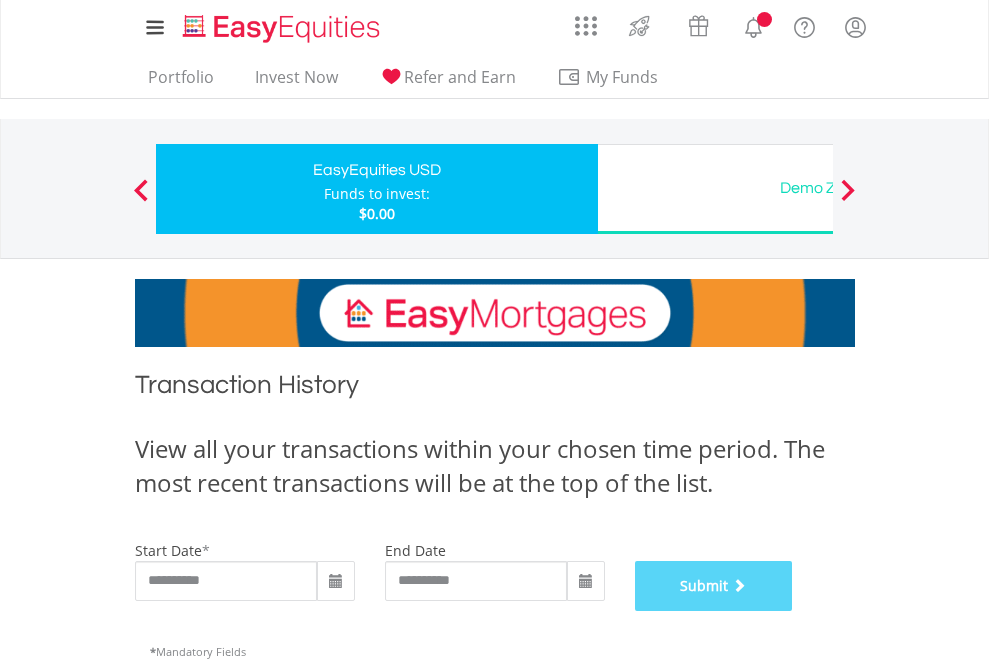 scroll, scrollTop: 811, scrollLeft: 0, axis: vertical 